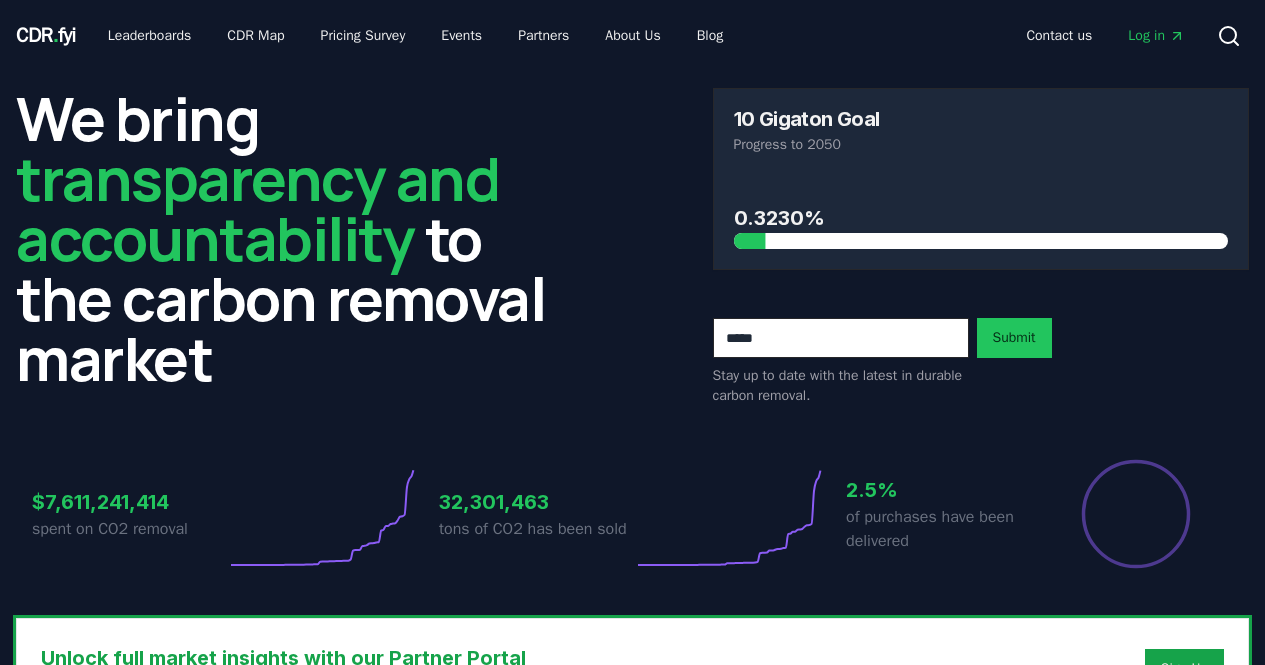 scroll, scrollTop: 0, scrollLeft: 0, axis: both 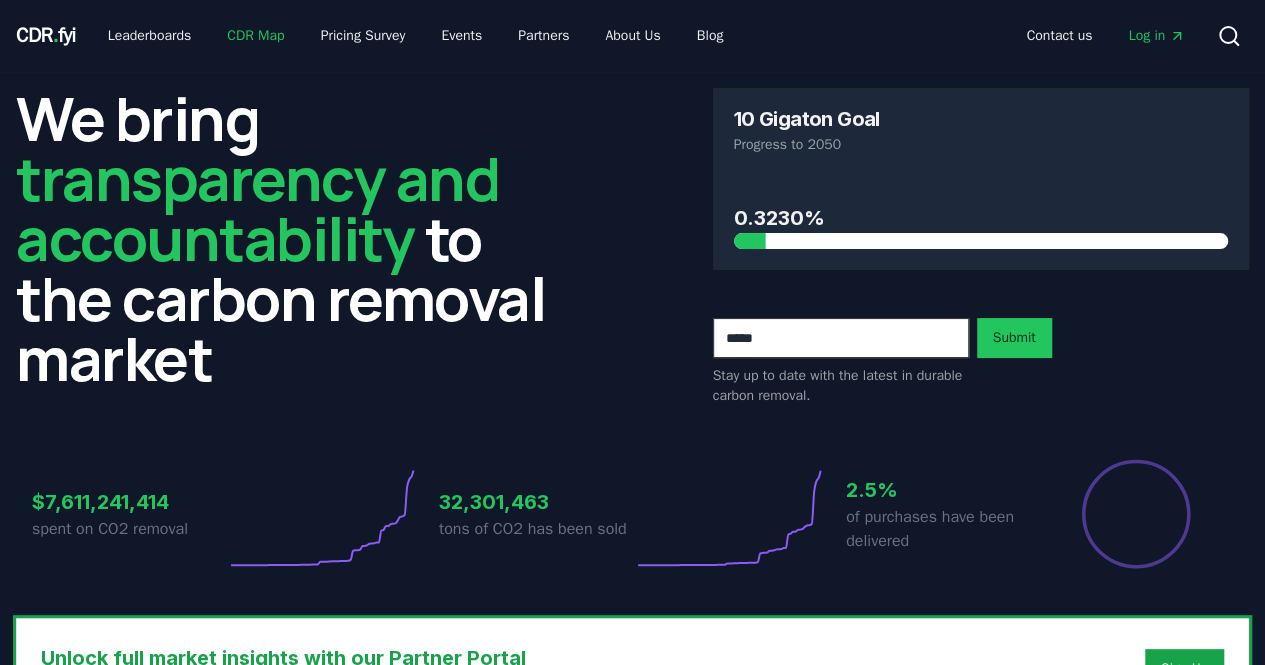 click on "CDR Map" at bounding box center [255, 36] 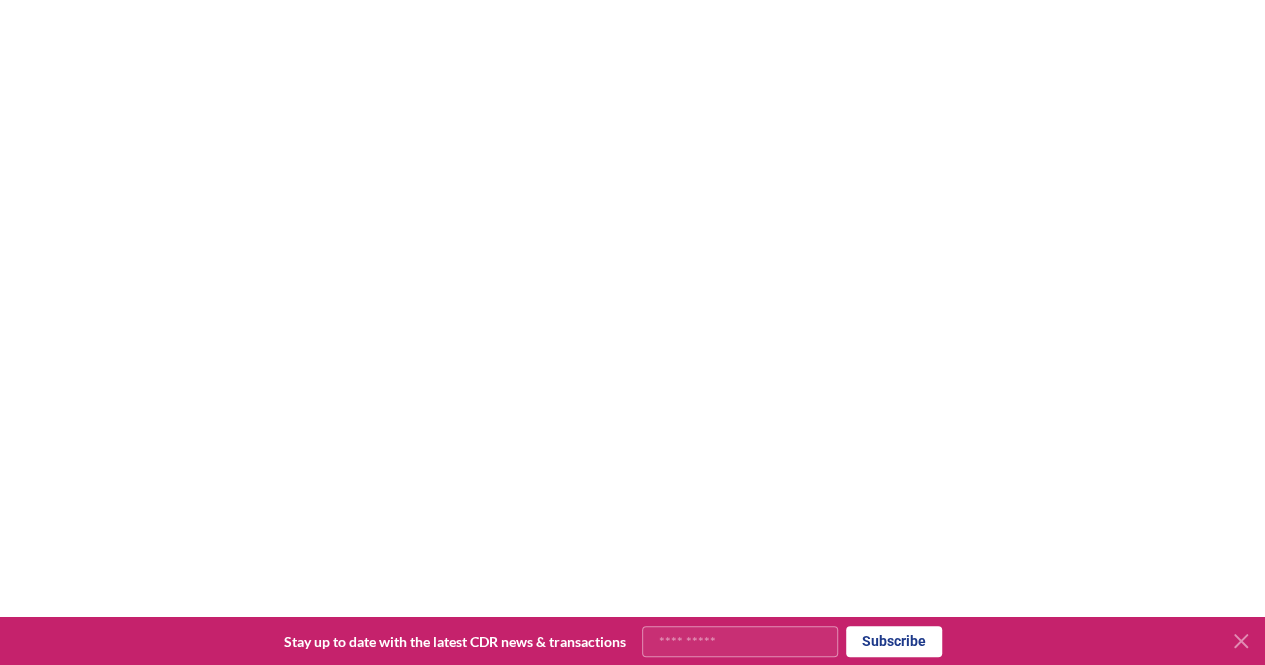 scroll, scrollTop: 282, scrollLeft: 0, axis: vertical 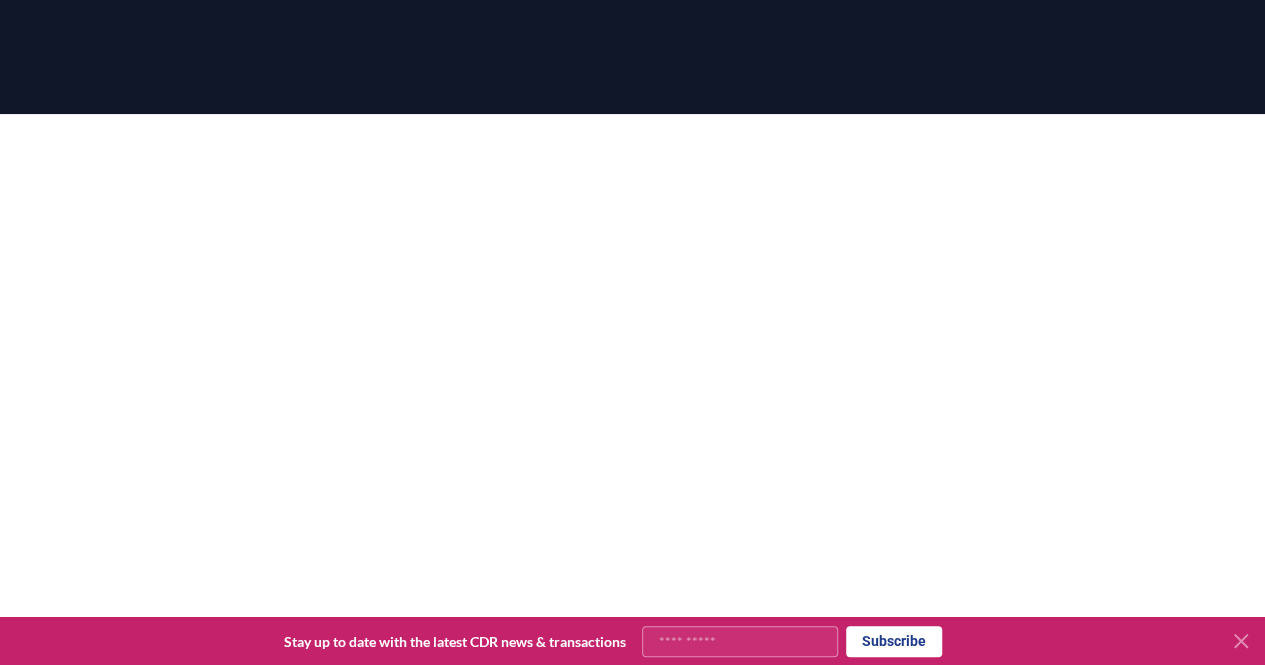 click 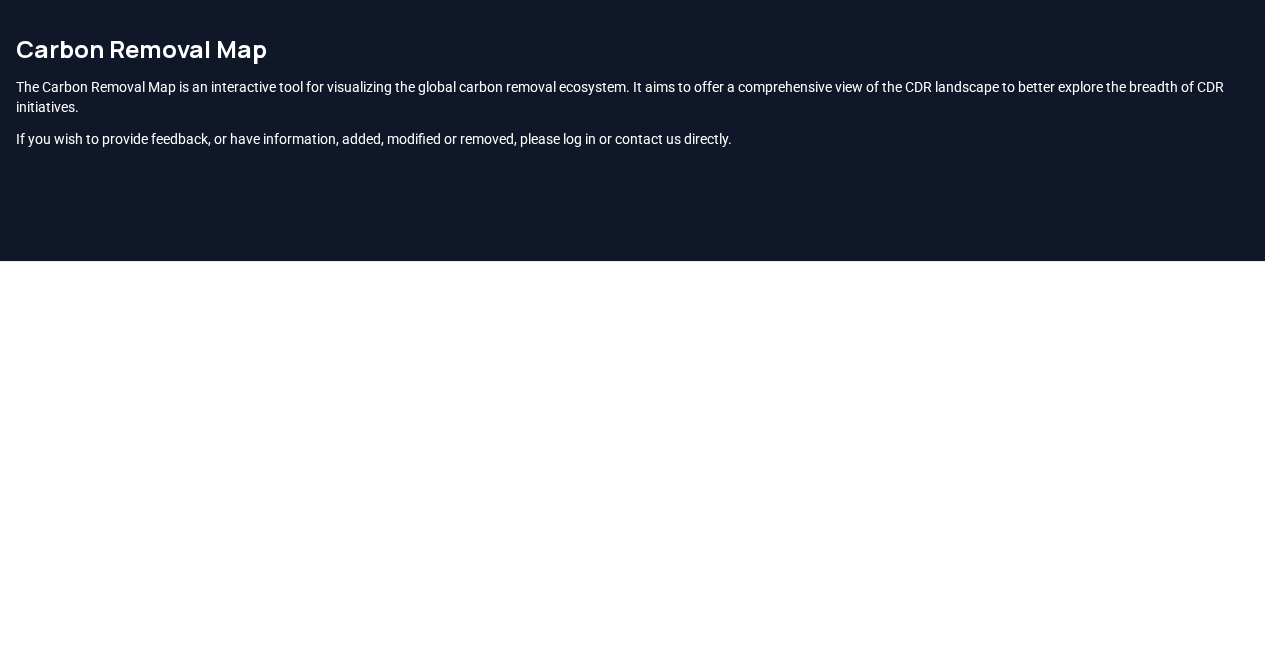 scroll, scrollTop: 43, scrollLeft: 0, axis: vertical 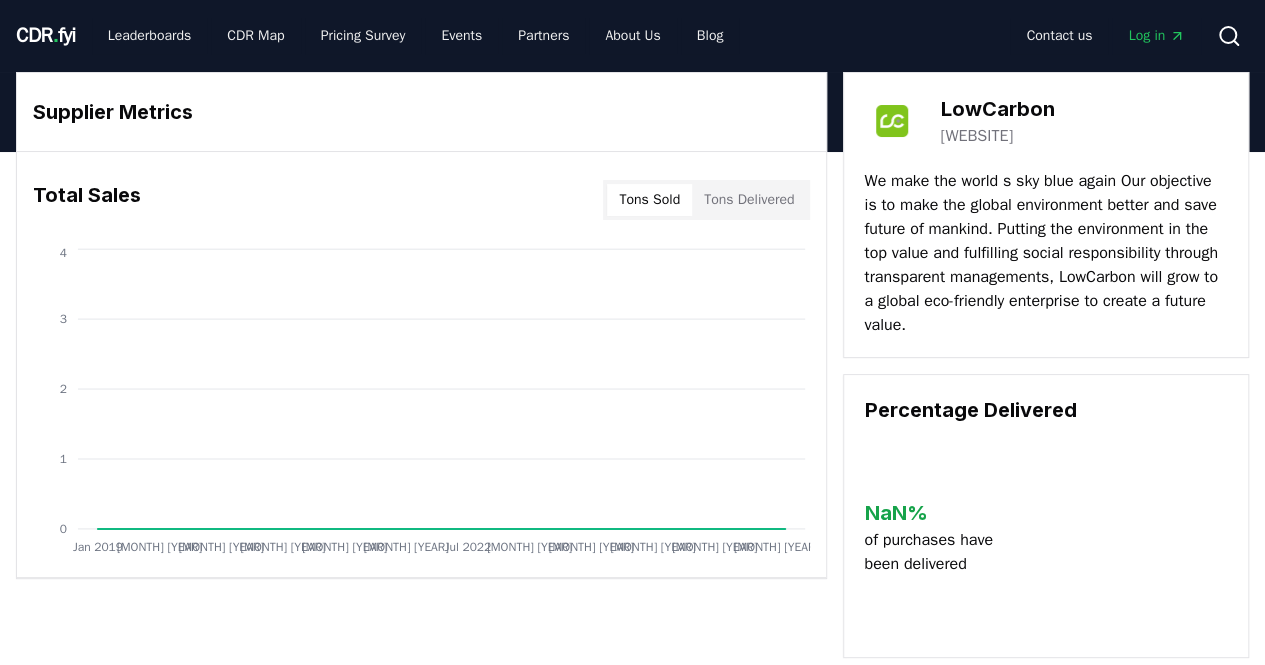 click on "[WEBSITE]" at bounding box center (976, 136) 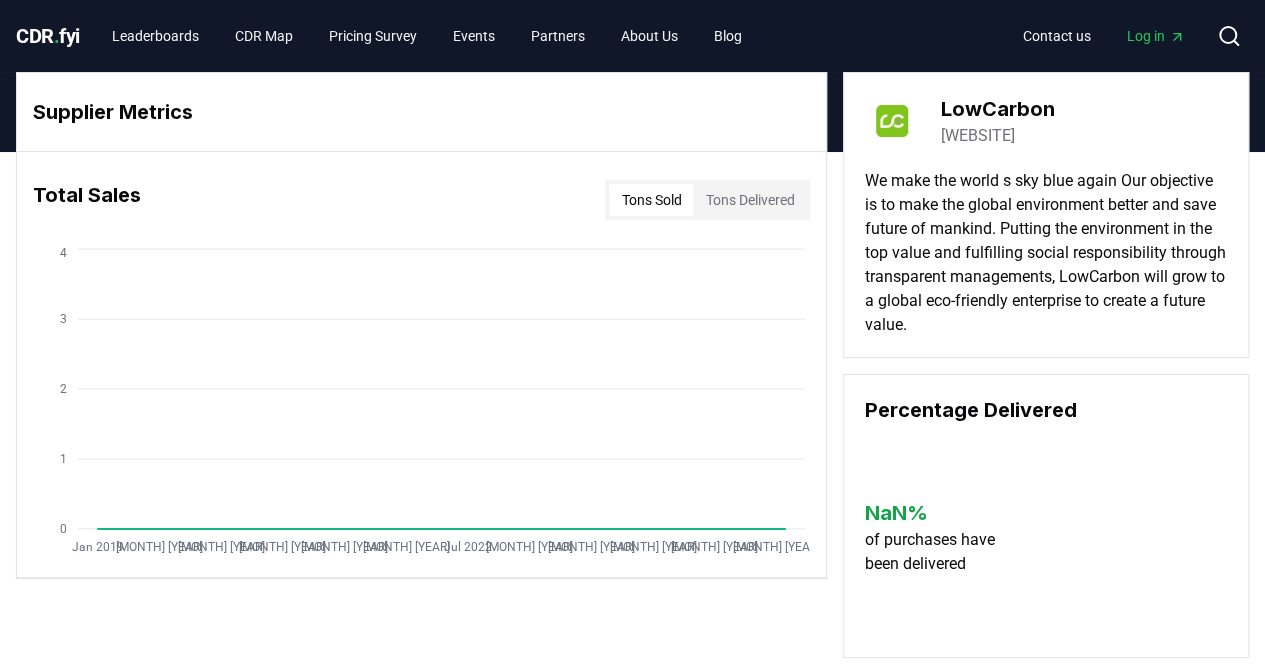 scroll, scrollTop: 0, scrollLeft: 0, axis: both 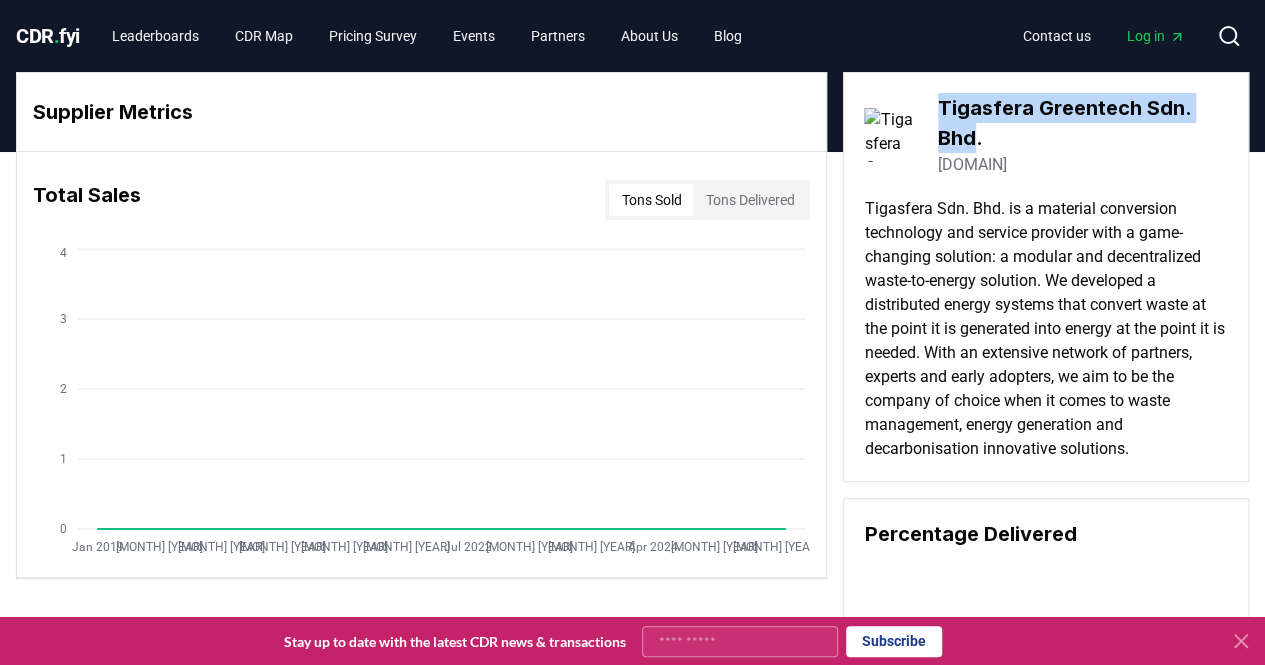 drag, startPoint x: 942, startPoint y: 109, endPoint x: 979, endPoint y: 141, distance: 48.9183 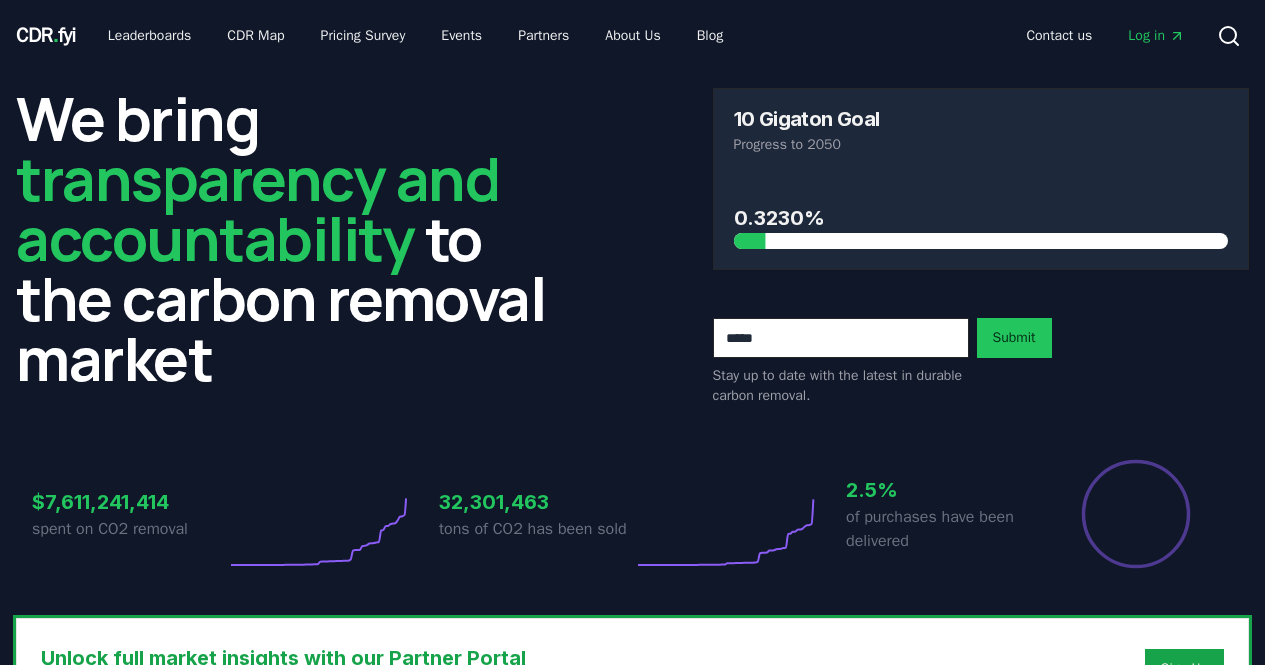 scroll, scrollTop: 0, scrollLeft: 0, axis: both 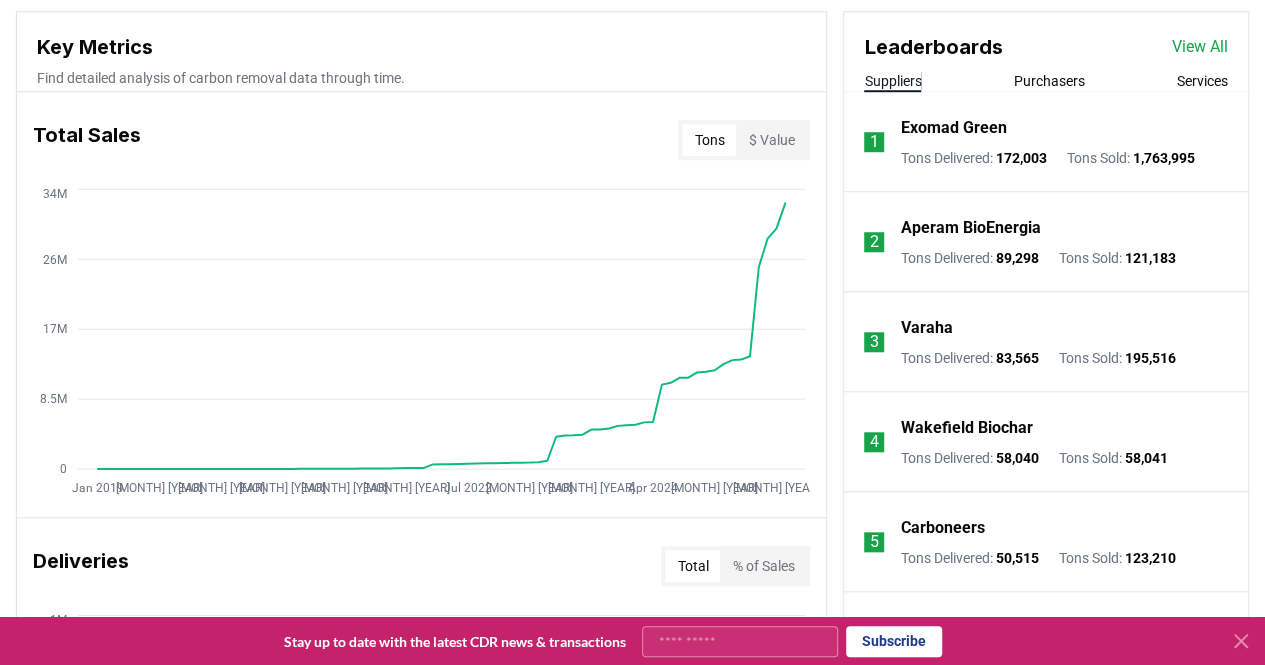 click on "Suppliers Purchasers Services" at bounding box center (1046, 81) 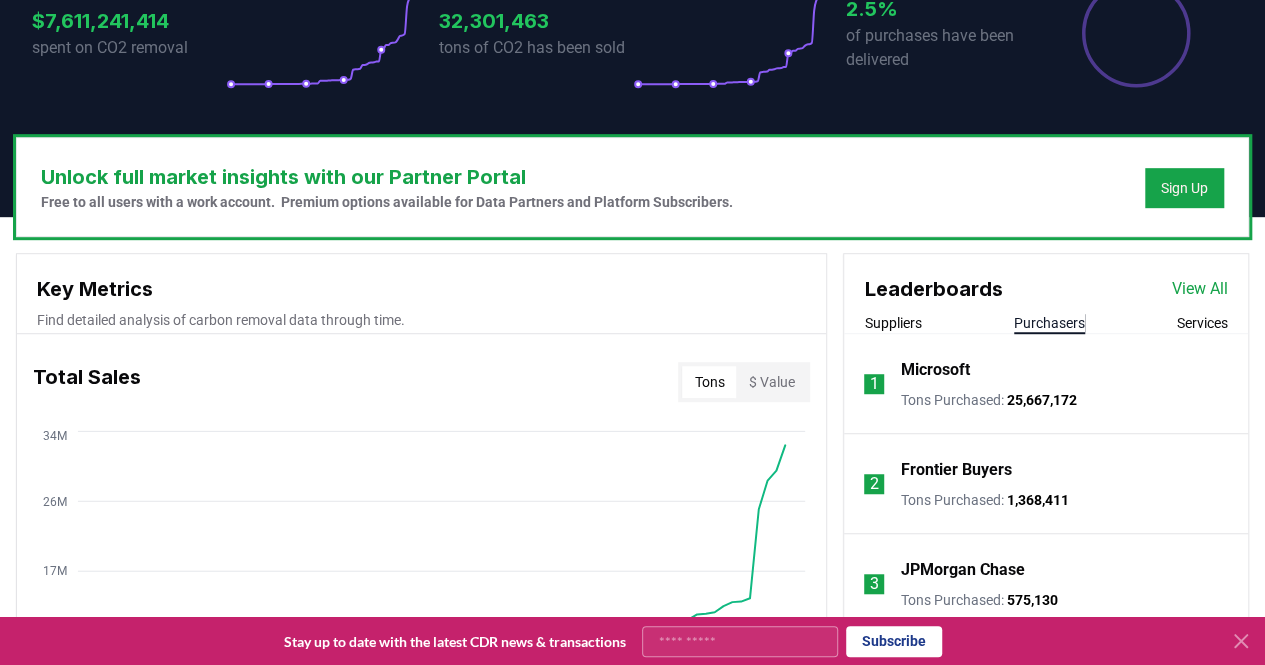 scroll, scrollTop: 523, scrollLeft: 0, axis: vertical 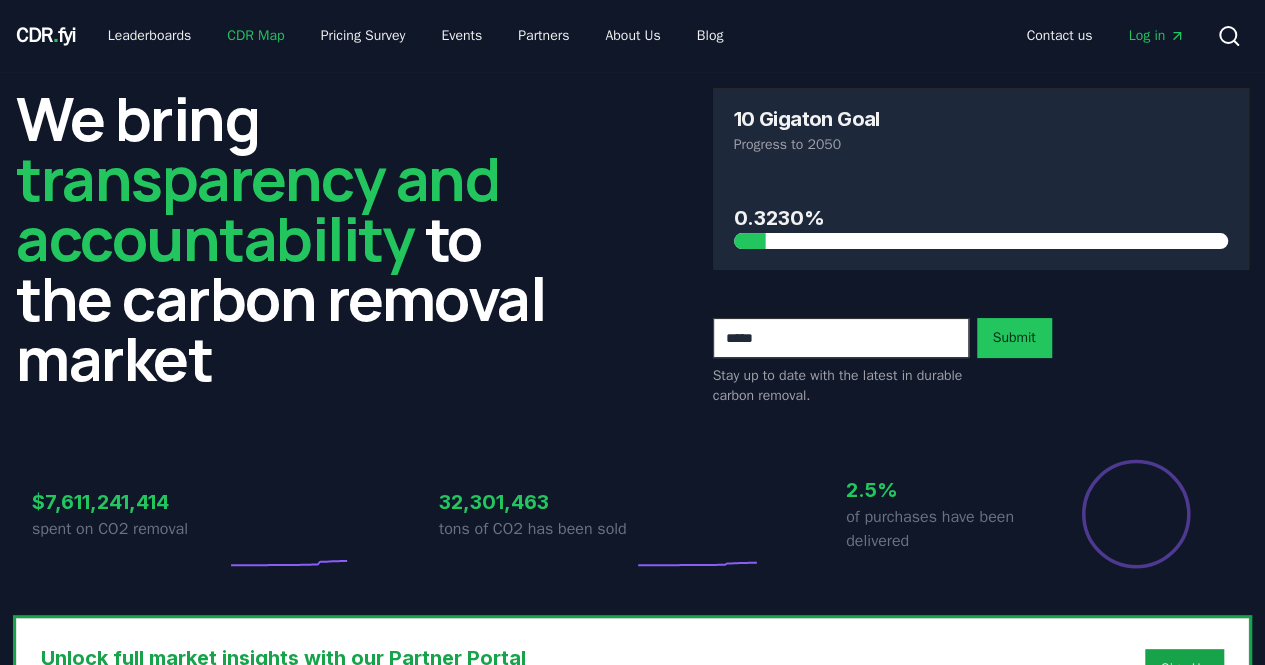 click on "CDR Map" at bounding box center (255, 36) 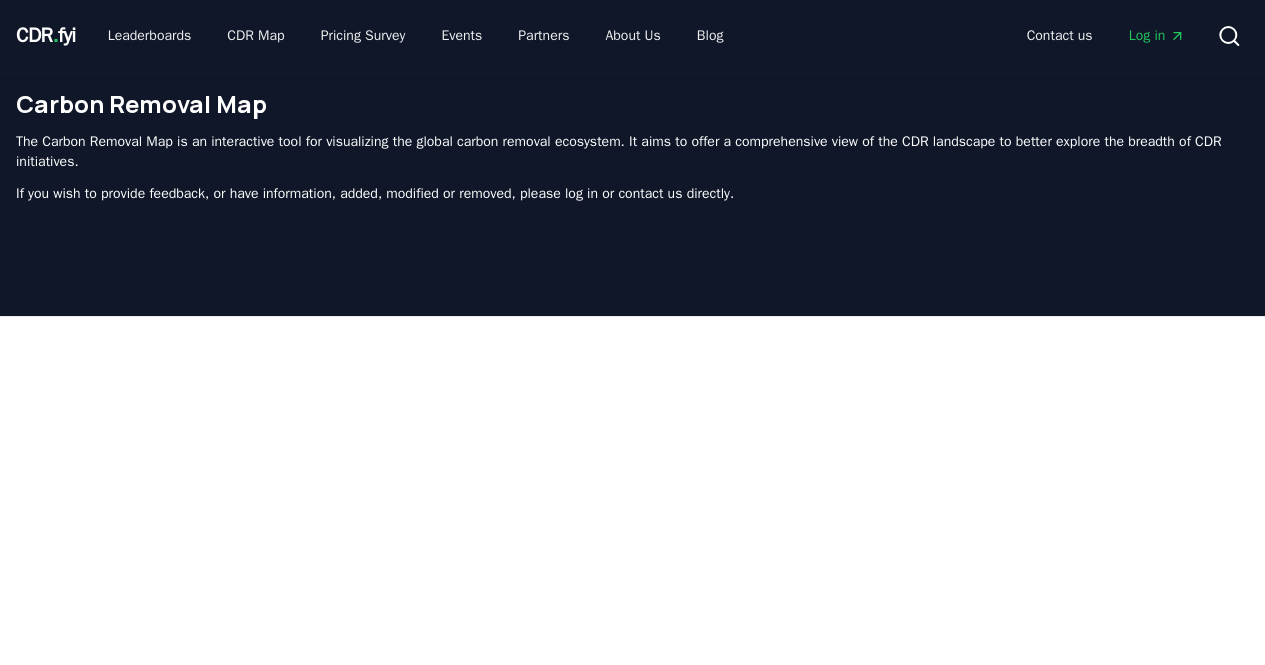scroll, scrollTop: 608, scrollLeft: 0, axis: vertical 